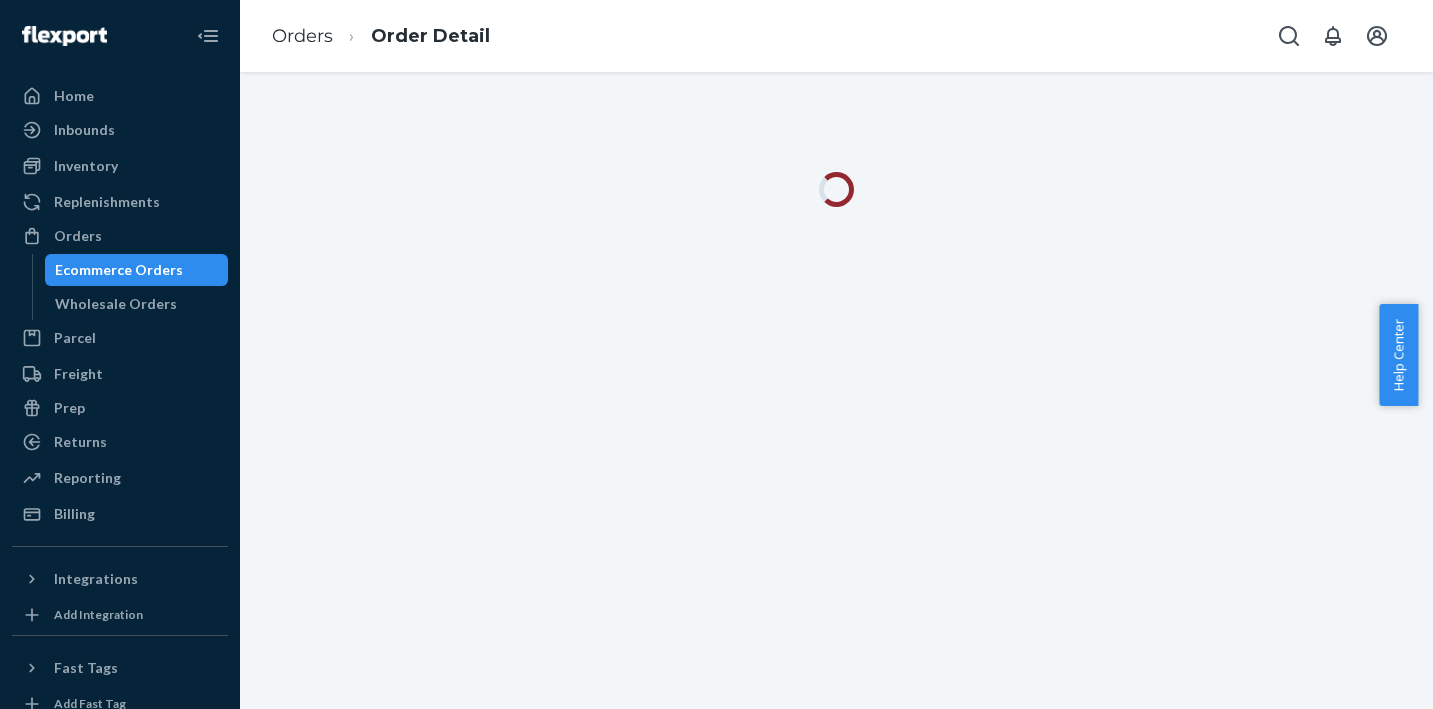 scroll, scrollTop: 0, scrollLeft: 0, axis: both 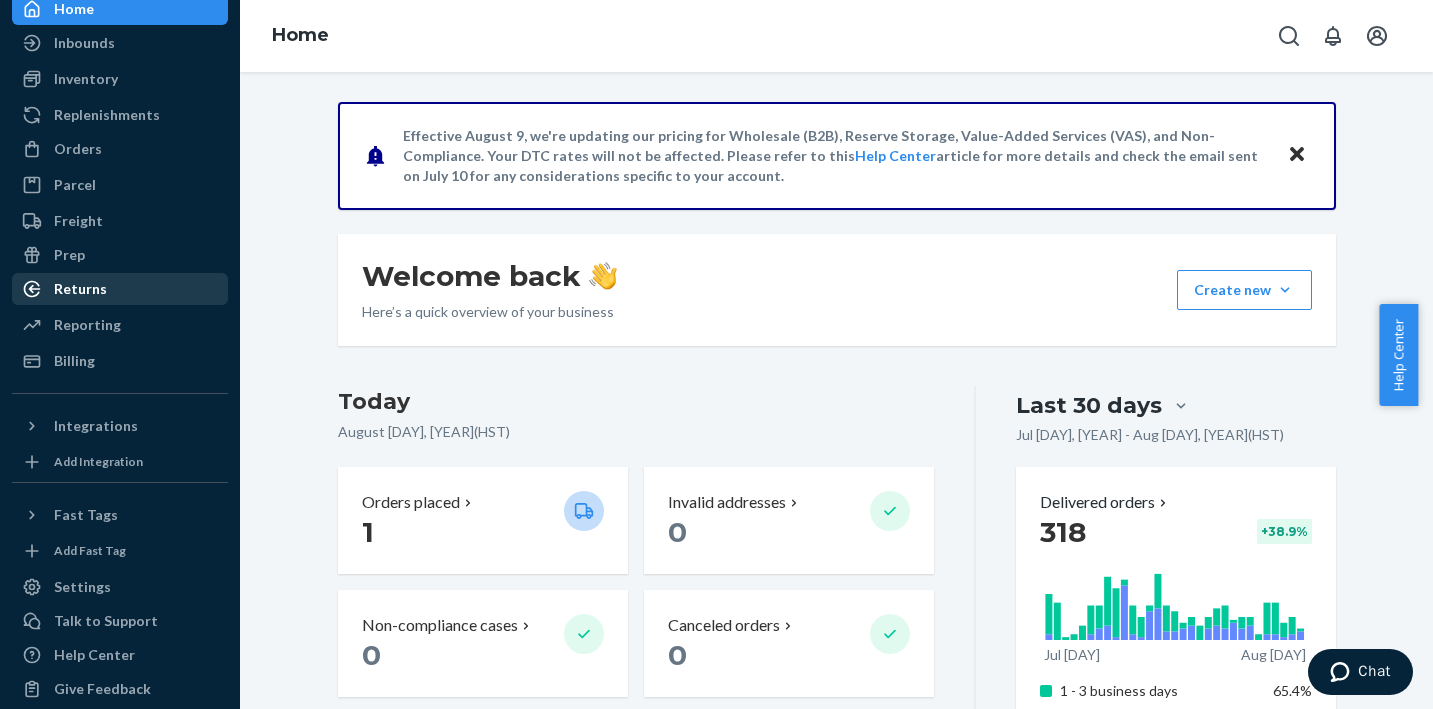 click on "Returns" at bounding box center [120, 289] 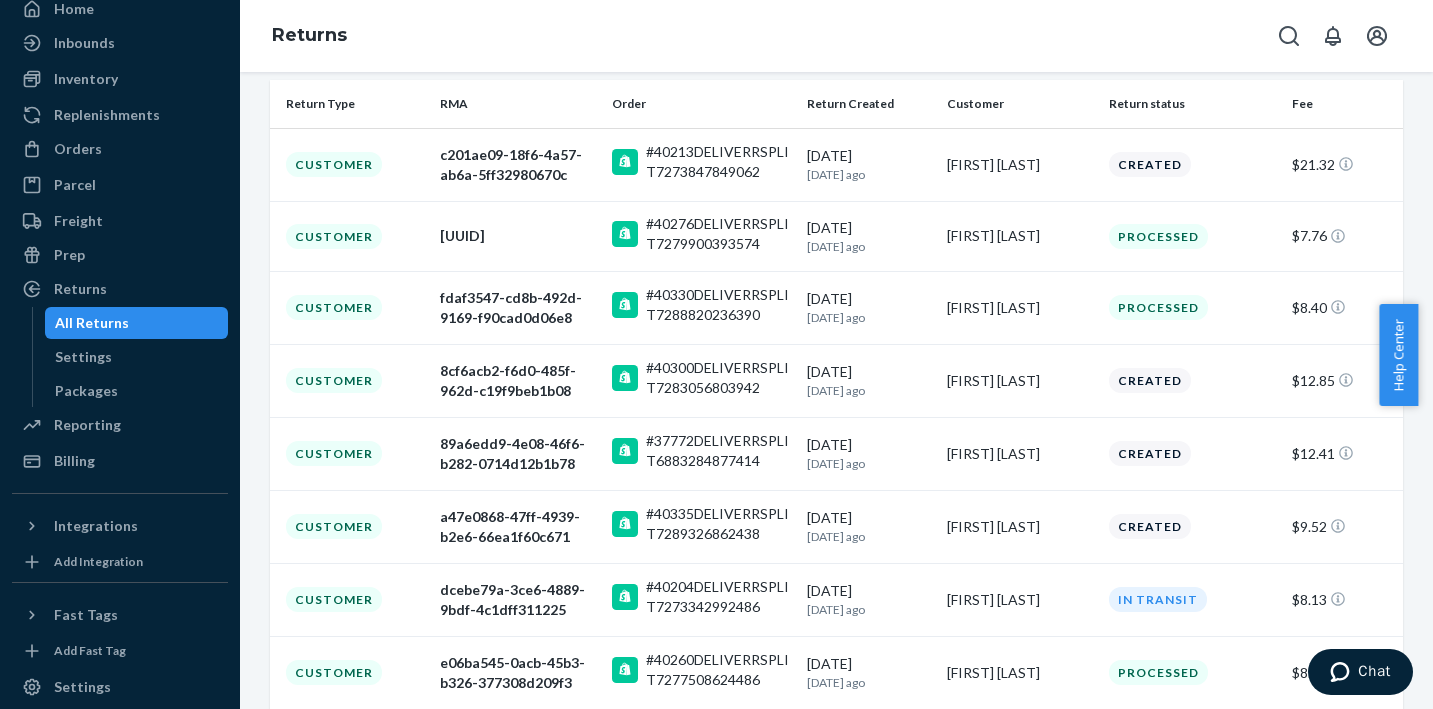 scroll, scrollTop: 260, scrollLeft: 0, axis: vertical 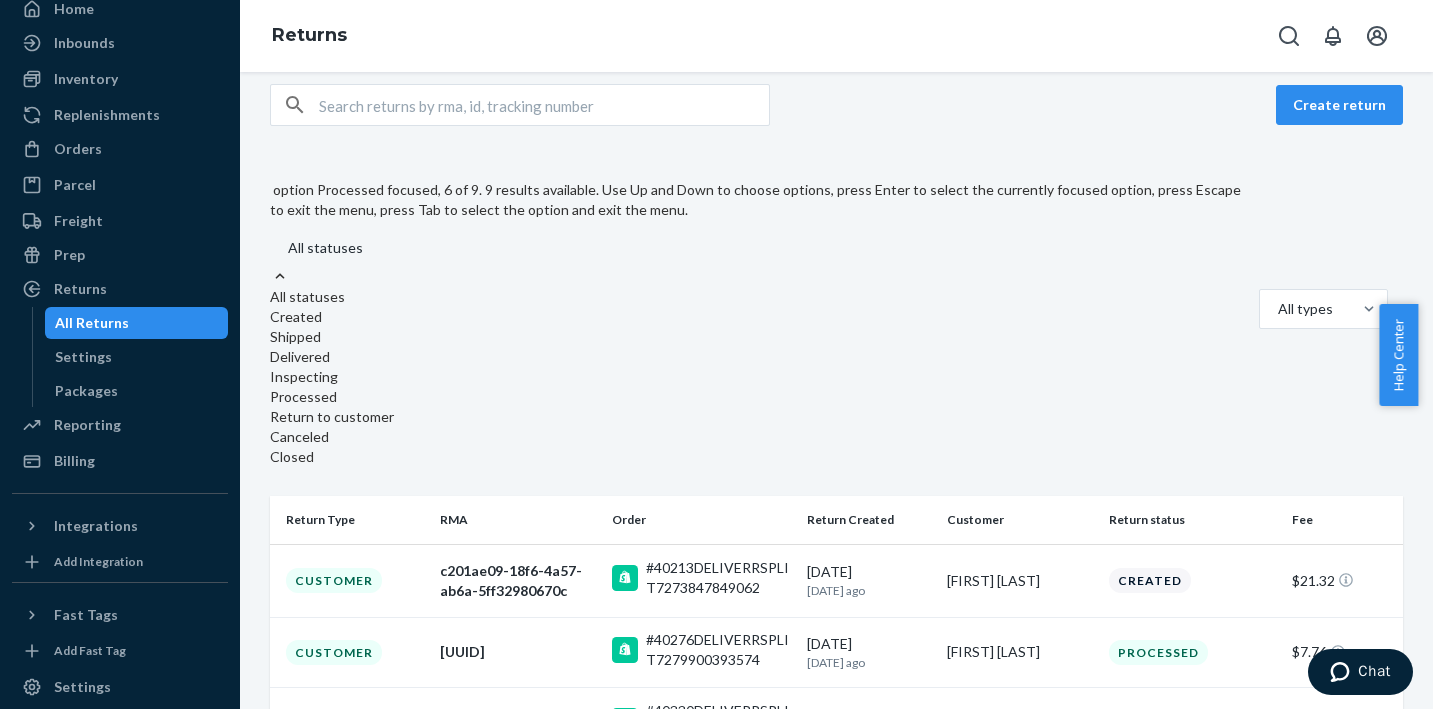 click on "Processed" at bounding box center [757, 397] 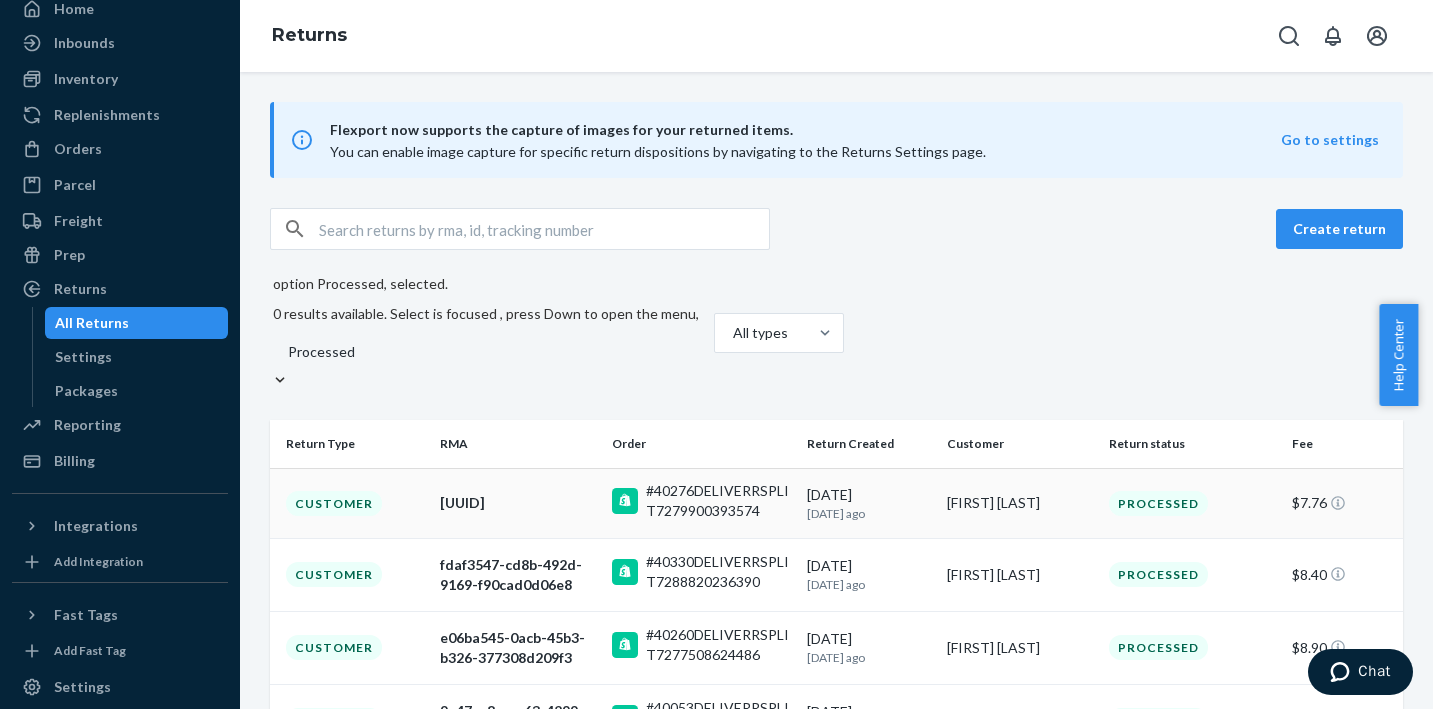 click on "6bd5853c-7284-48da-9d57-8c662076dd43" at bounding box center (518, 503) 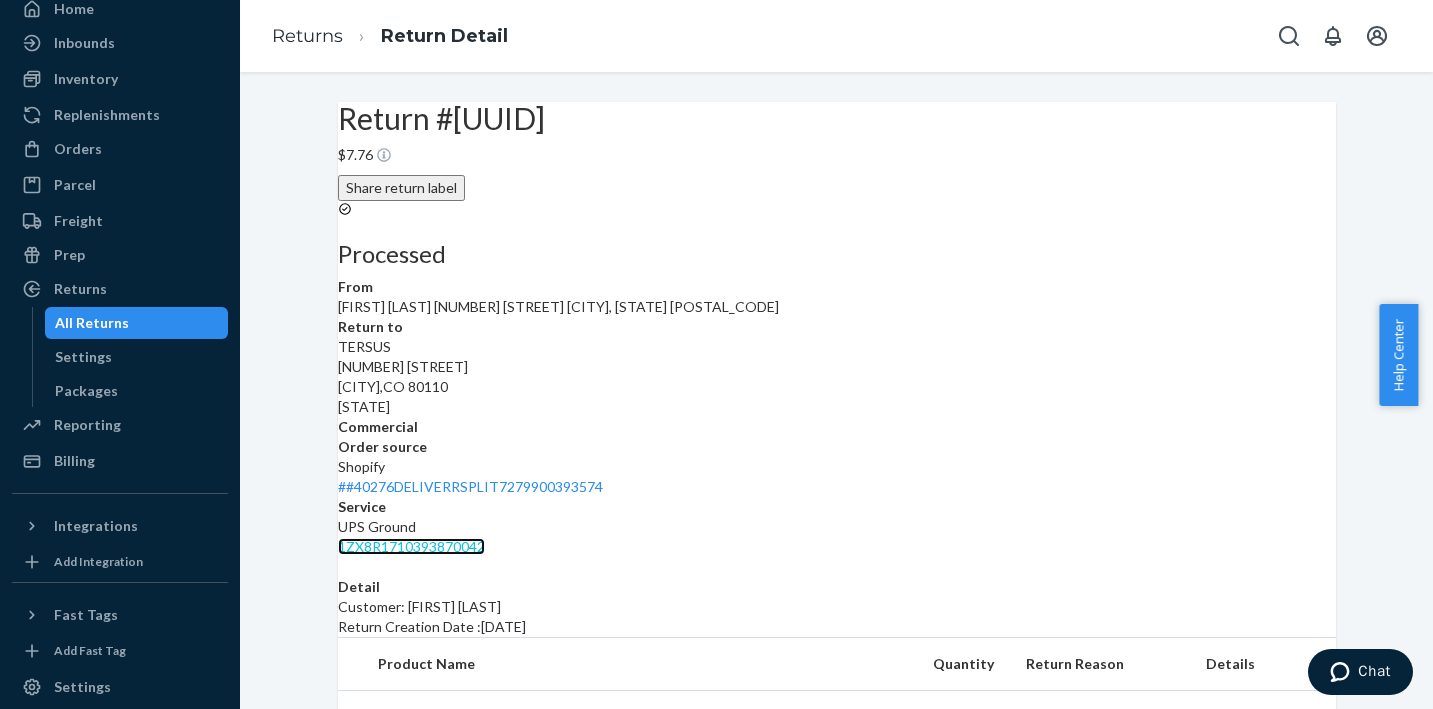 click on "1ZX8R1710393870042" at bounding box center (411, 546) 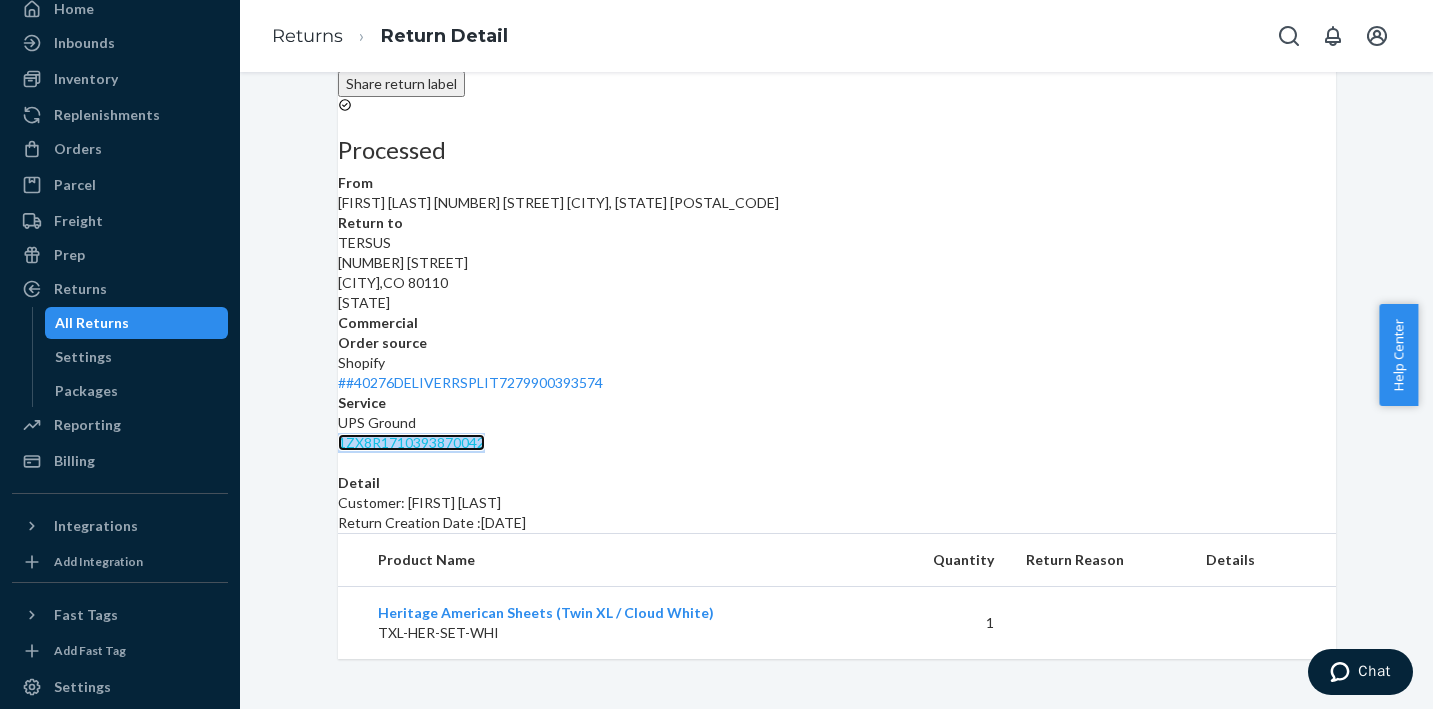 scroll, scrollTop: 238, scrollLeft: 0, axis: vertical 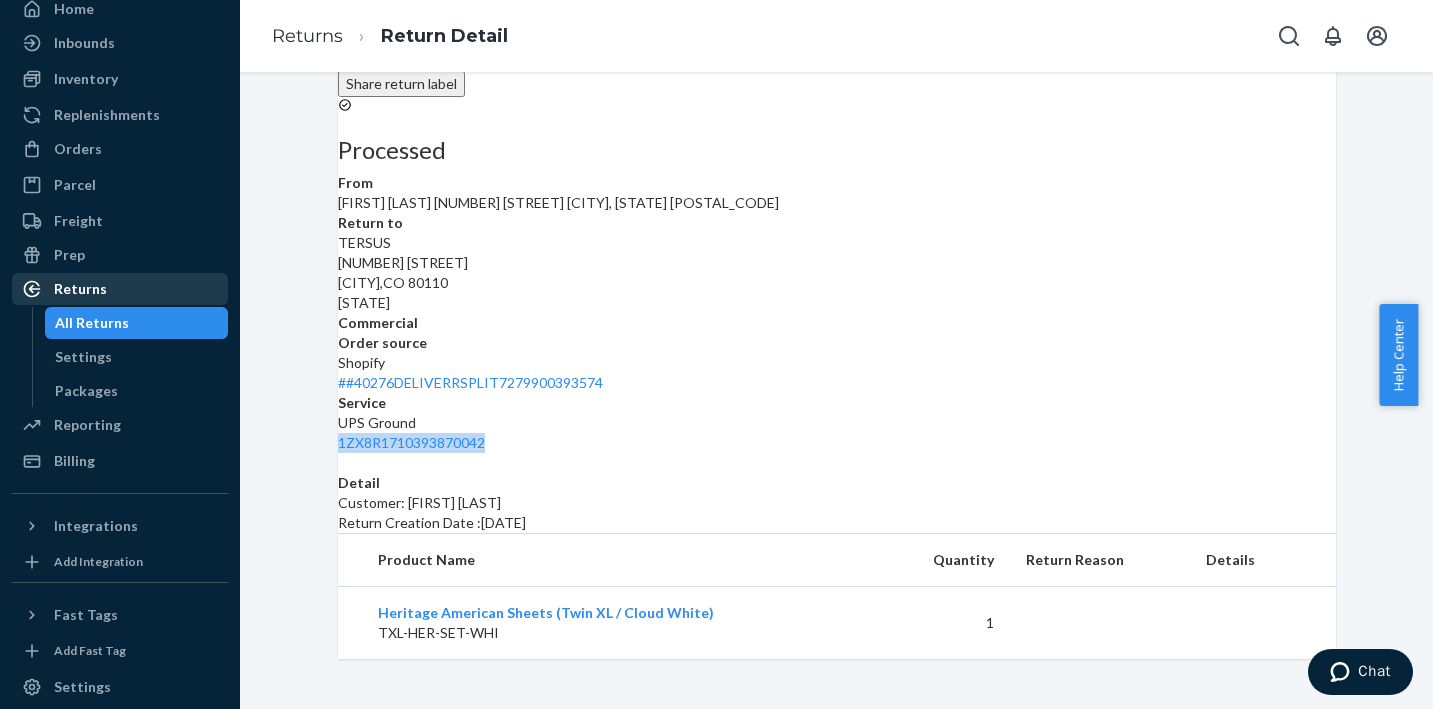 click on "Returns" at bounding box center (120, 289) 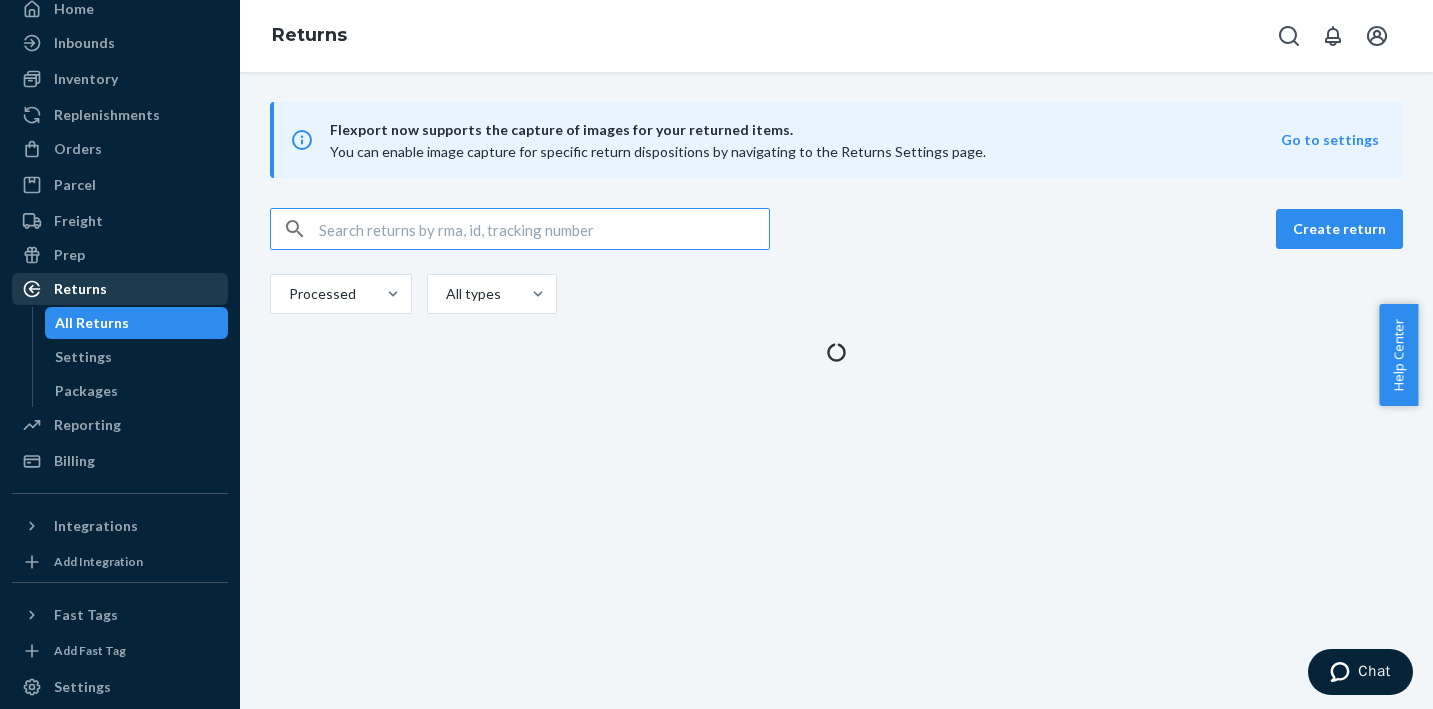 scroll, scrollTop: 0, scrollLeft: 0, axis: both 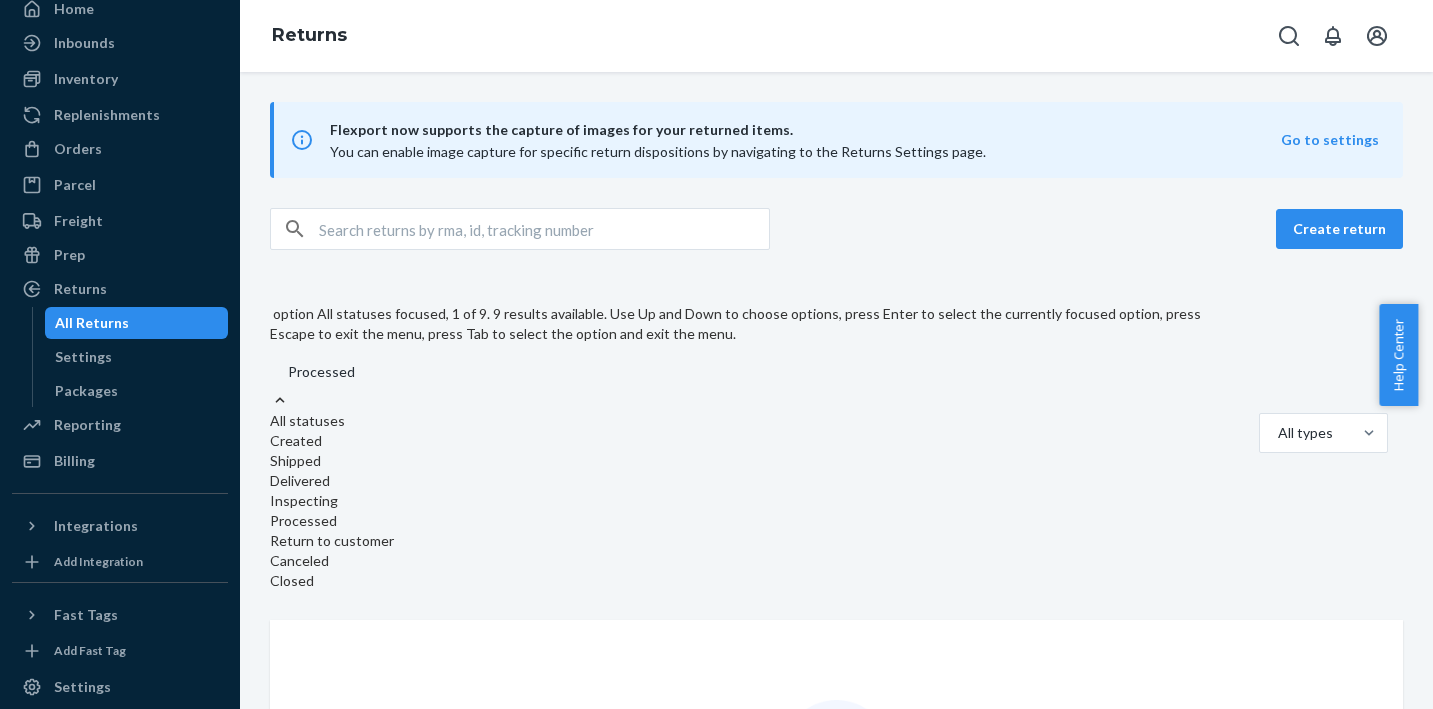 click on "All statuses" at bounding box center (757, 421) 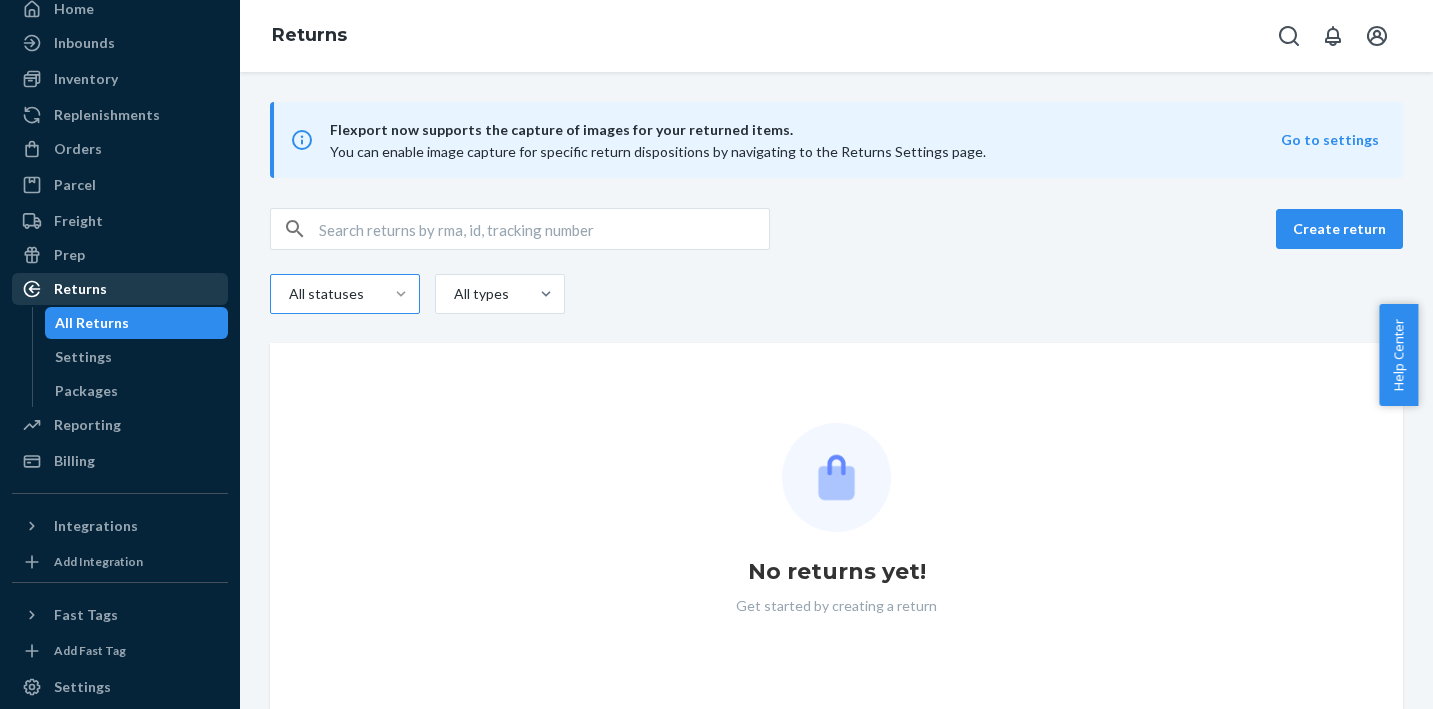 click on "Returns" at bounding box center (80, 289) 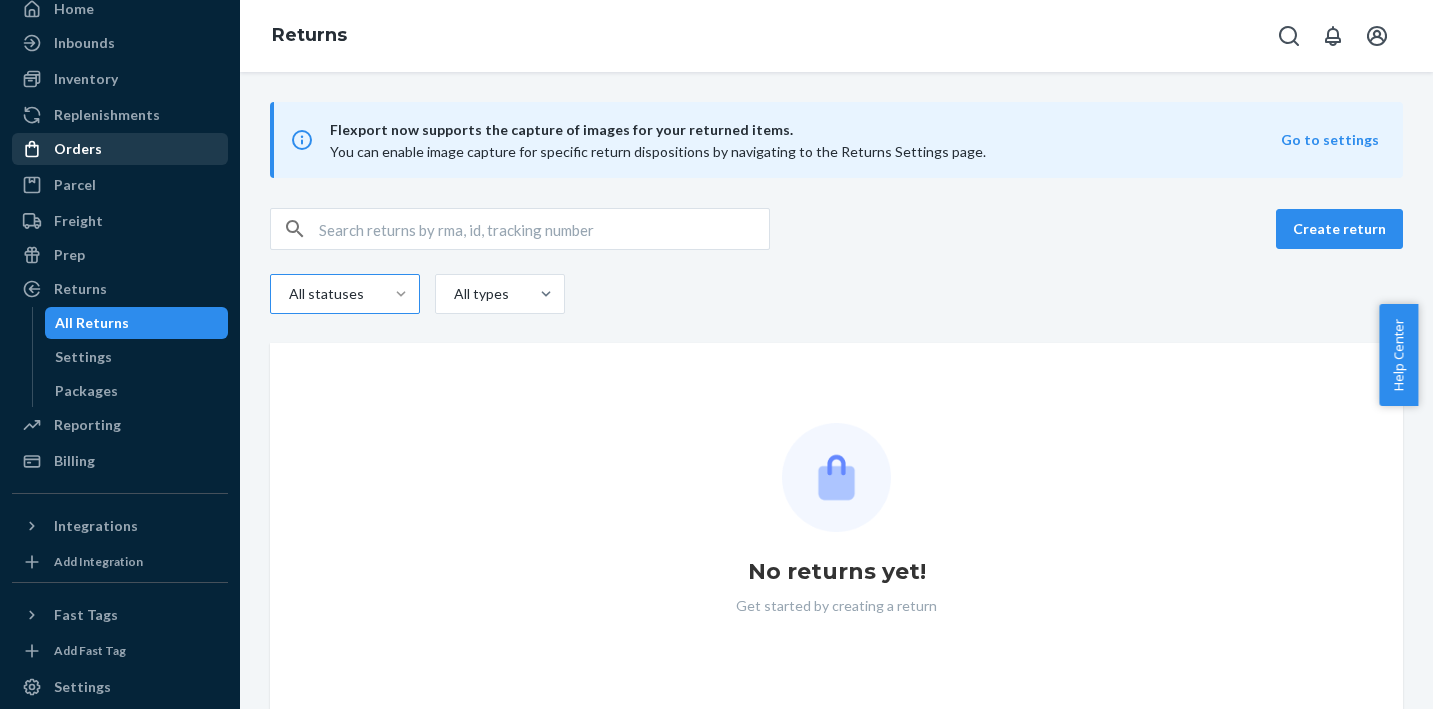 click on "Orders" at bounding box center [120, 149] 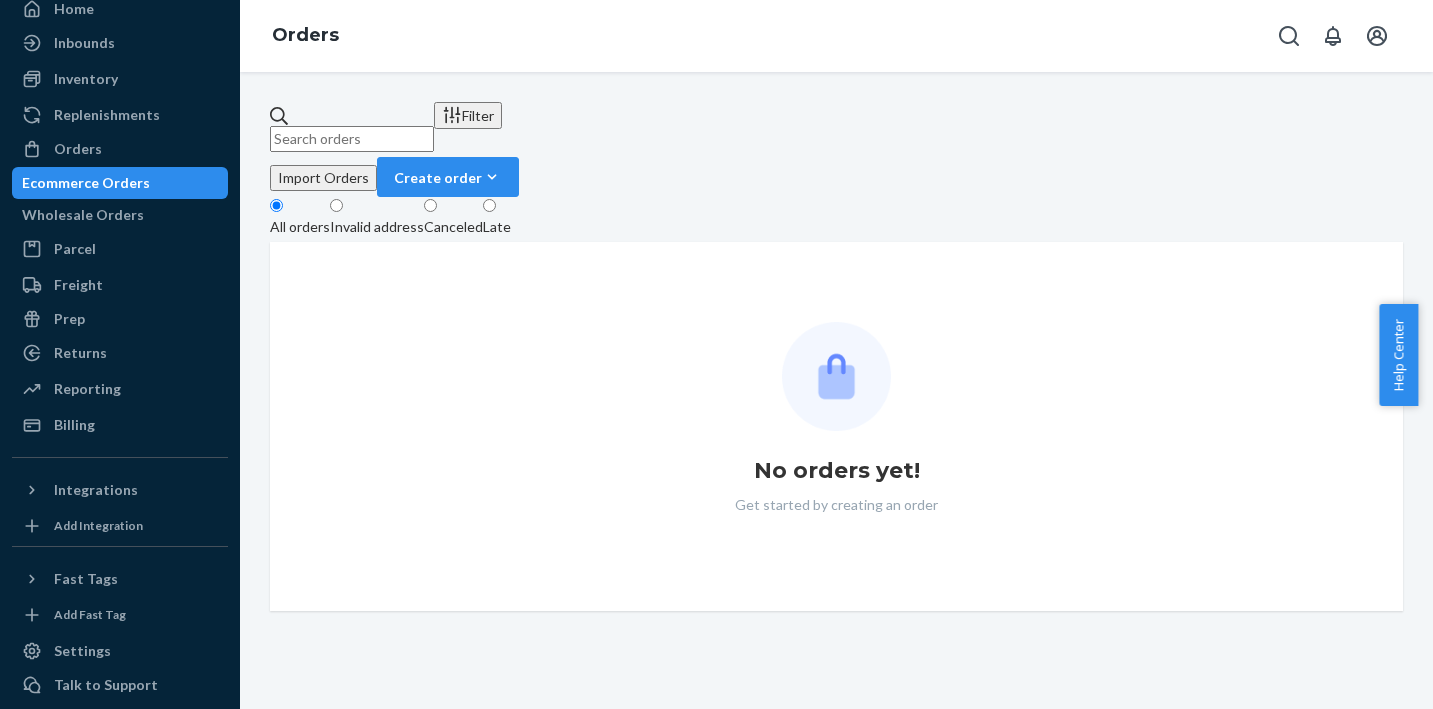 click at bounding box center (352, 139) 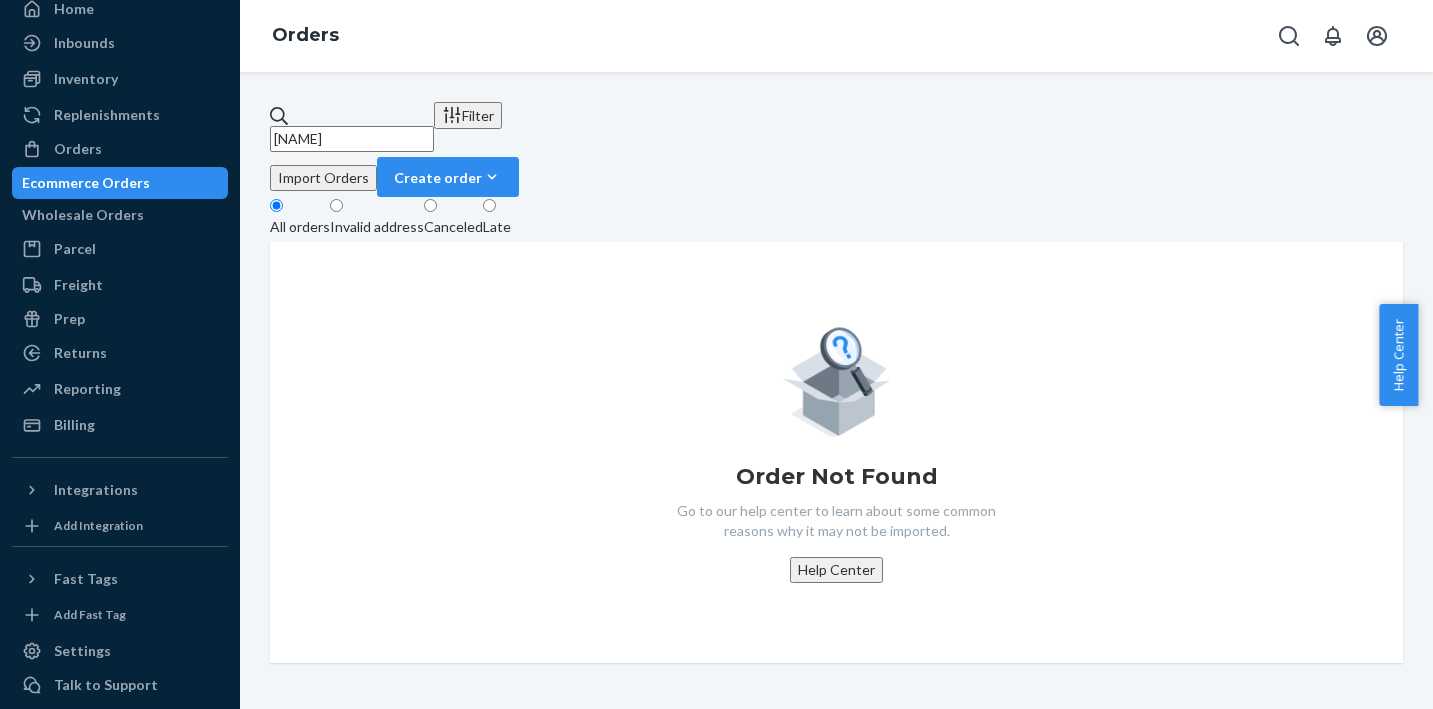 type on "[FIRST]" 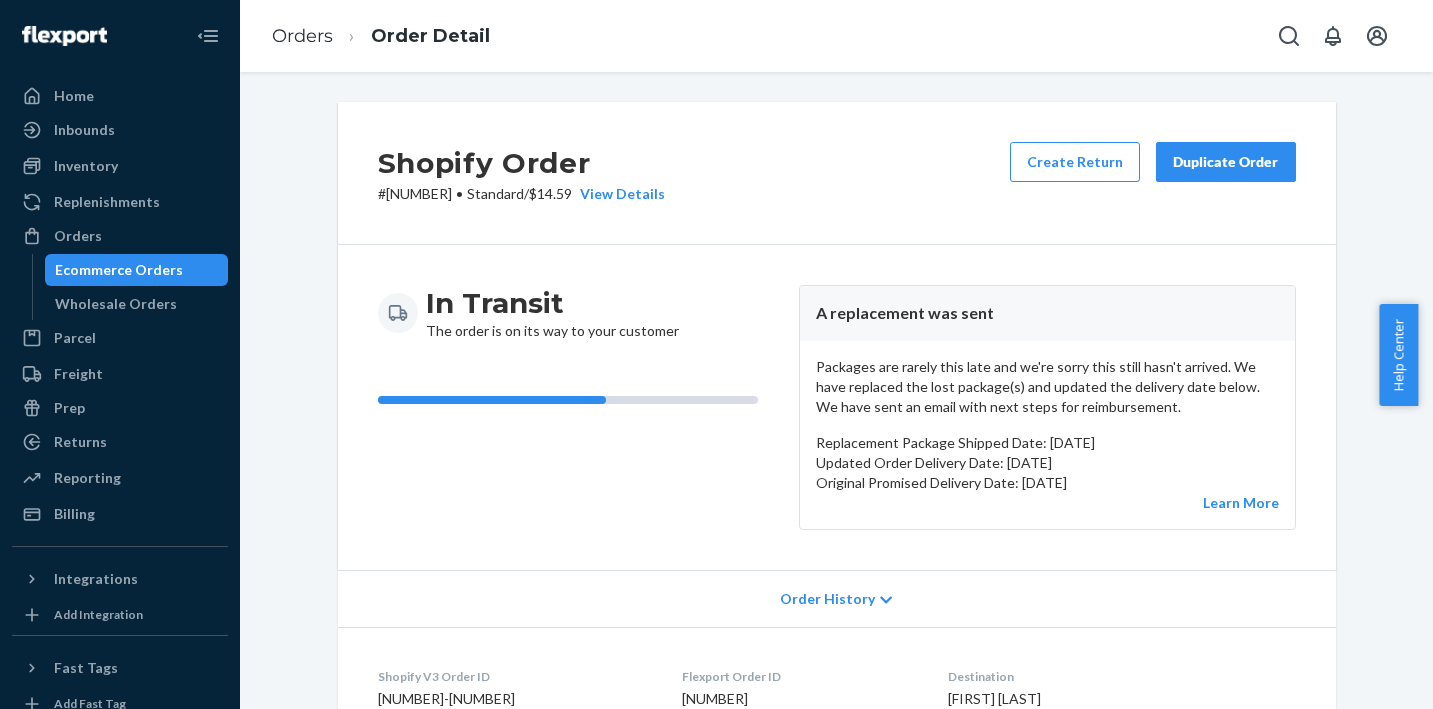 scroll, scrollTop: 0, scrollLeft: 0, axis: both 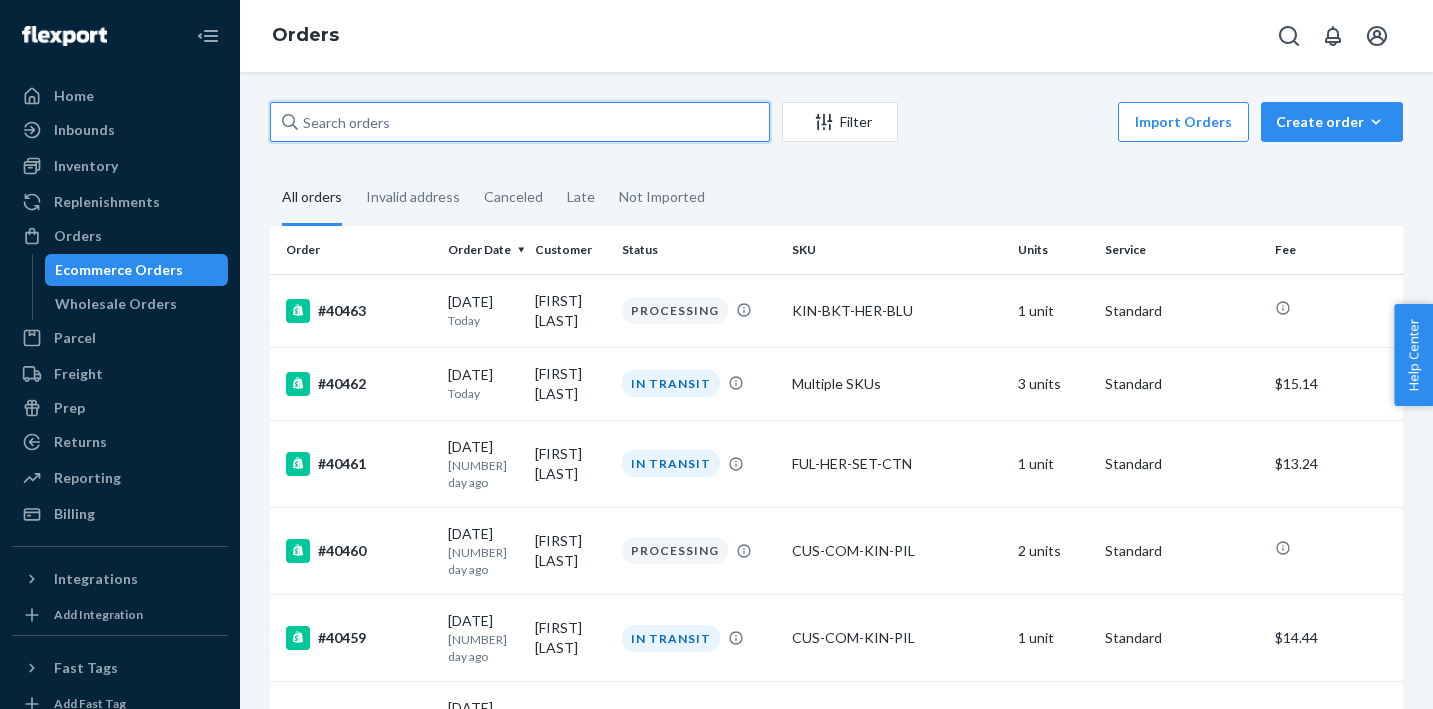 click at bounding box center (520, 122) 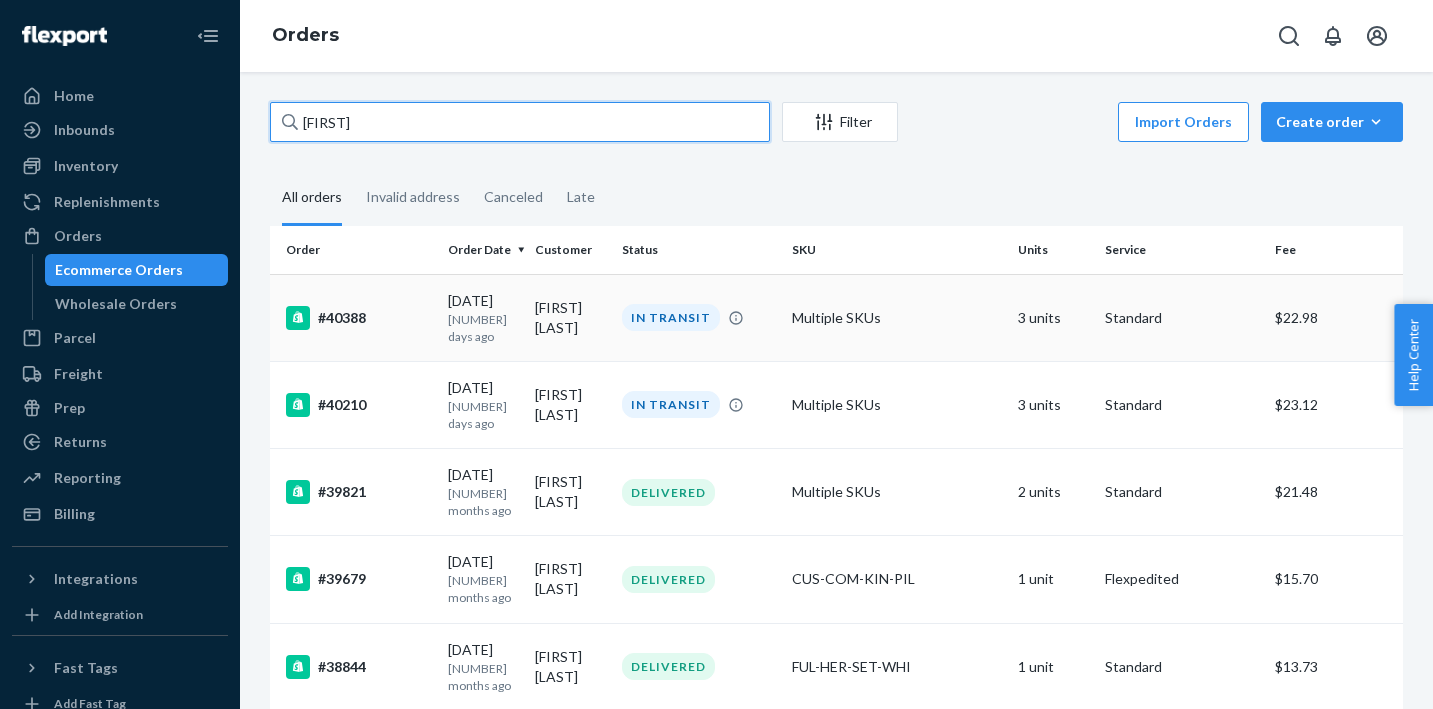 type on "[FIRST]" 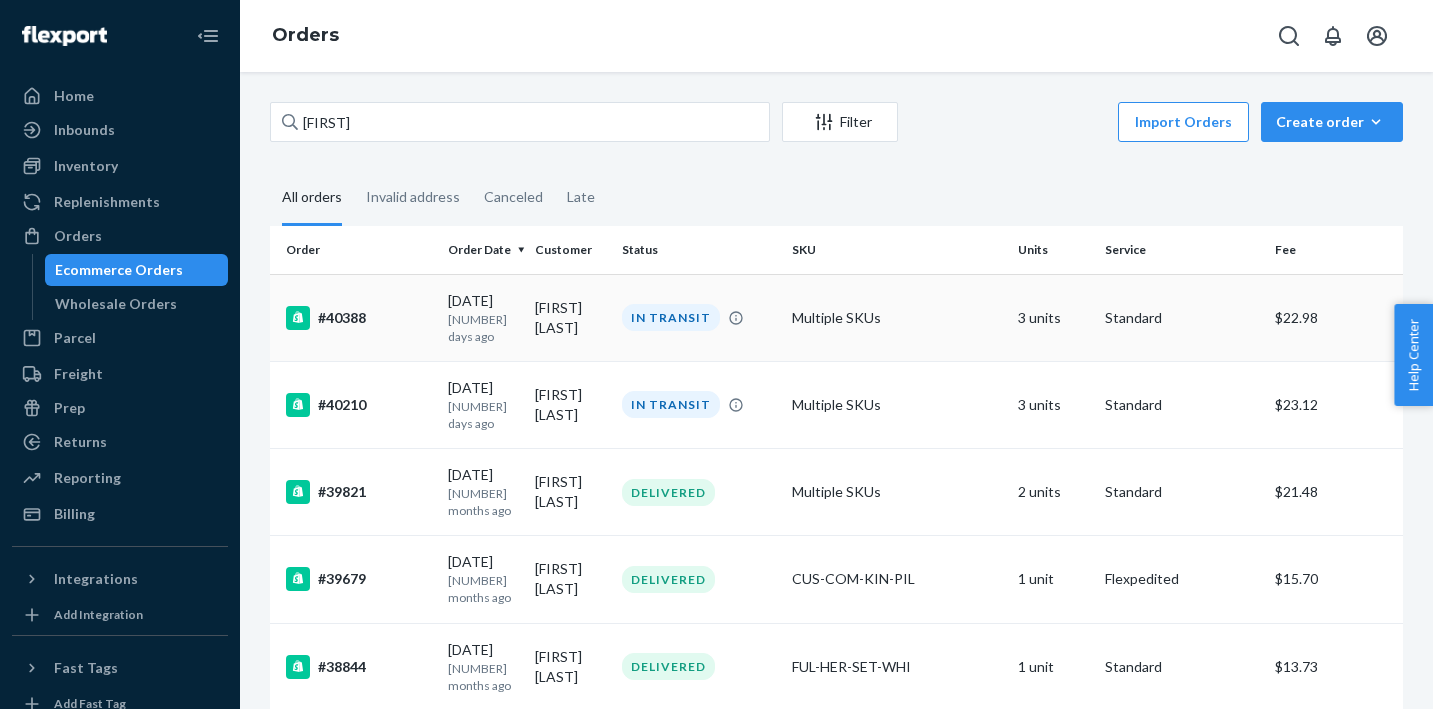 click on "[DATE] [NUMBER] days ago" at bounding box center (483, 318) 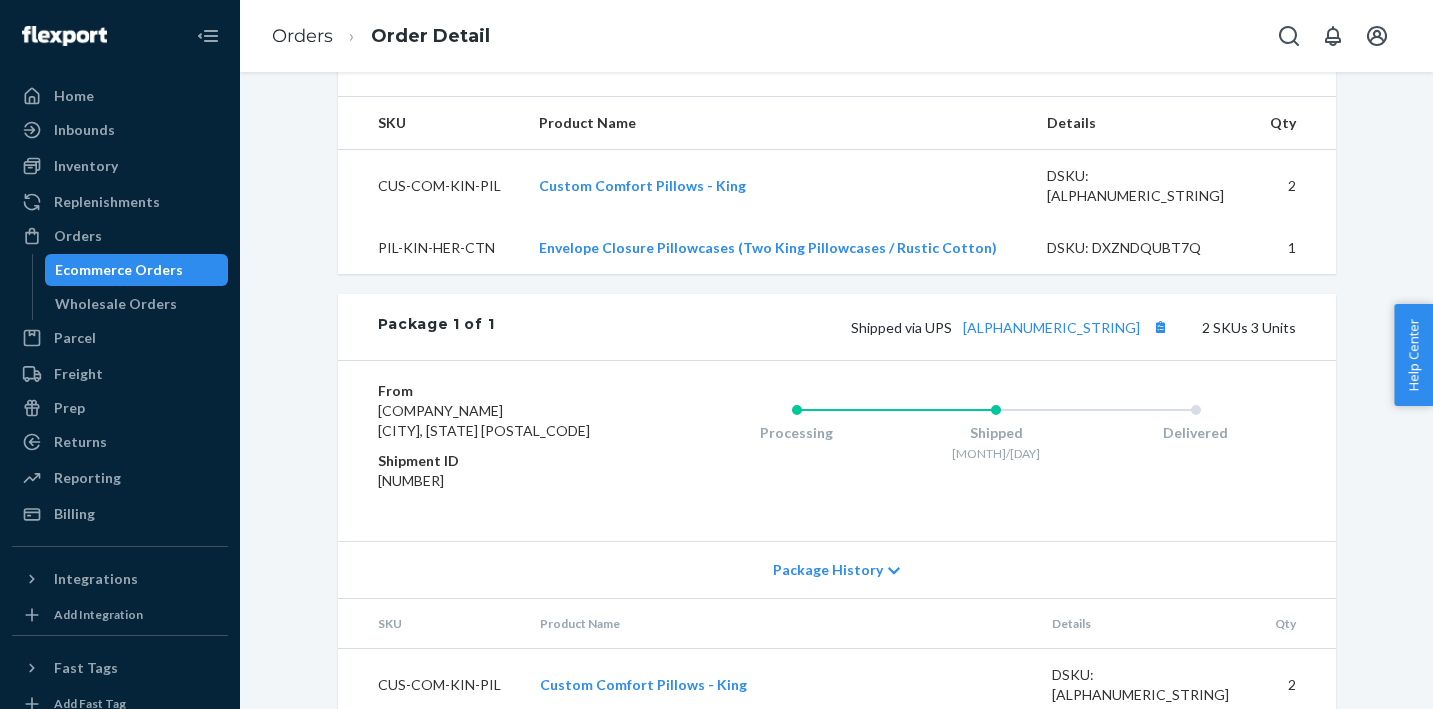 scroll, scrollTop: 794, scrollLeft: 0, axis: vertical 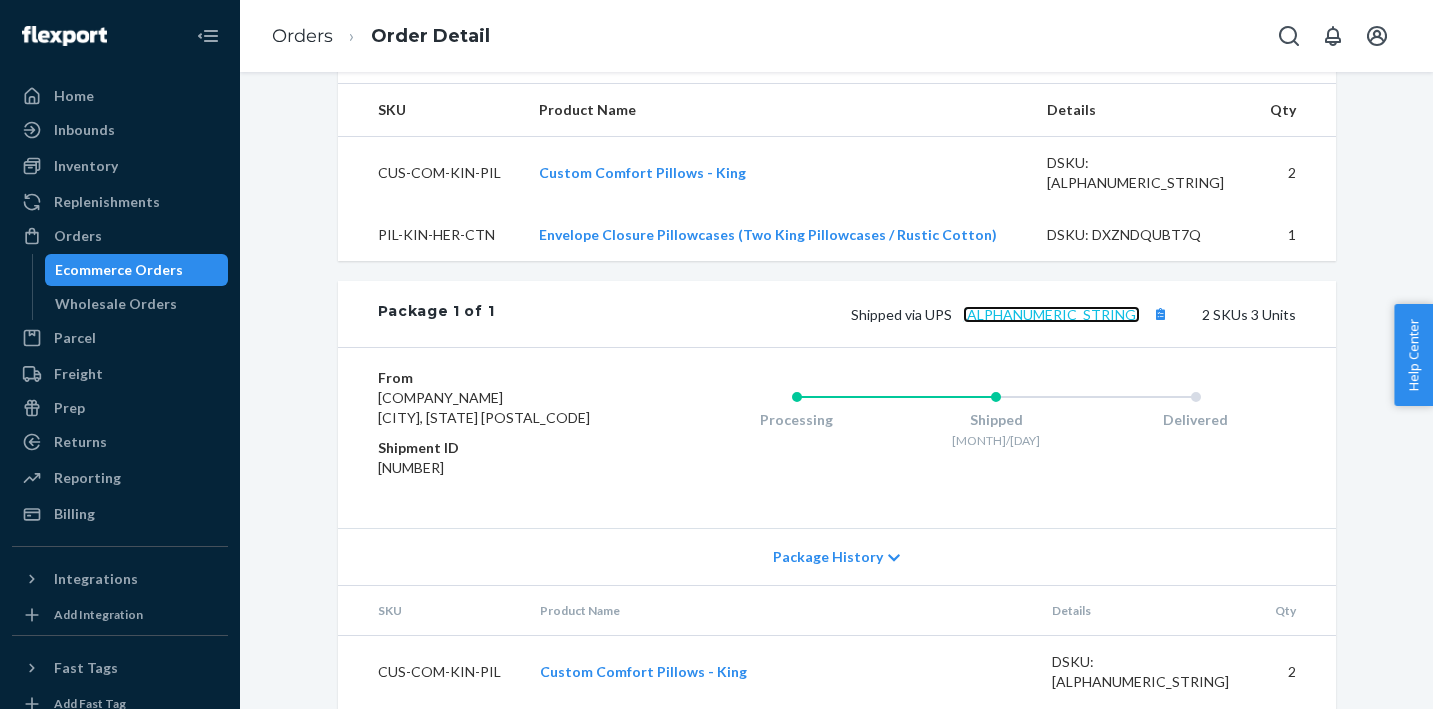 click on "[ALPHANUMERIC_STRING]" at bounding box center (1051, 314) 